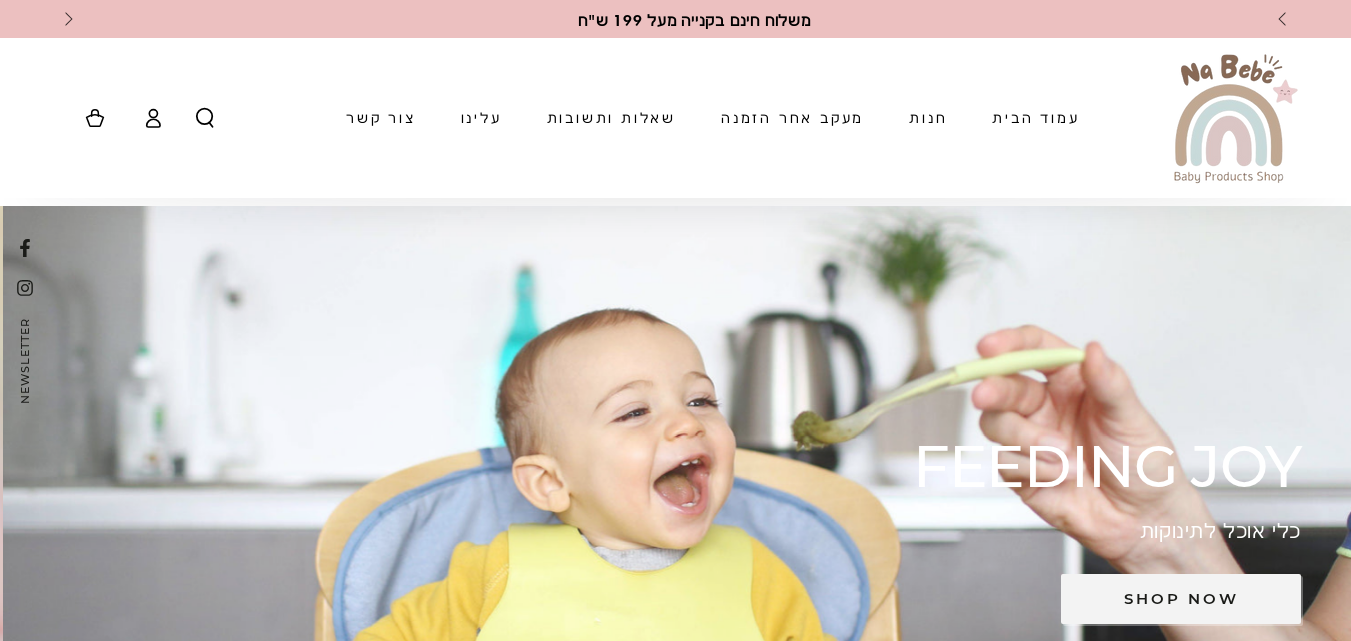 scroll, scrollTop: 4730, scrollLeft: 0, axis: vertical 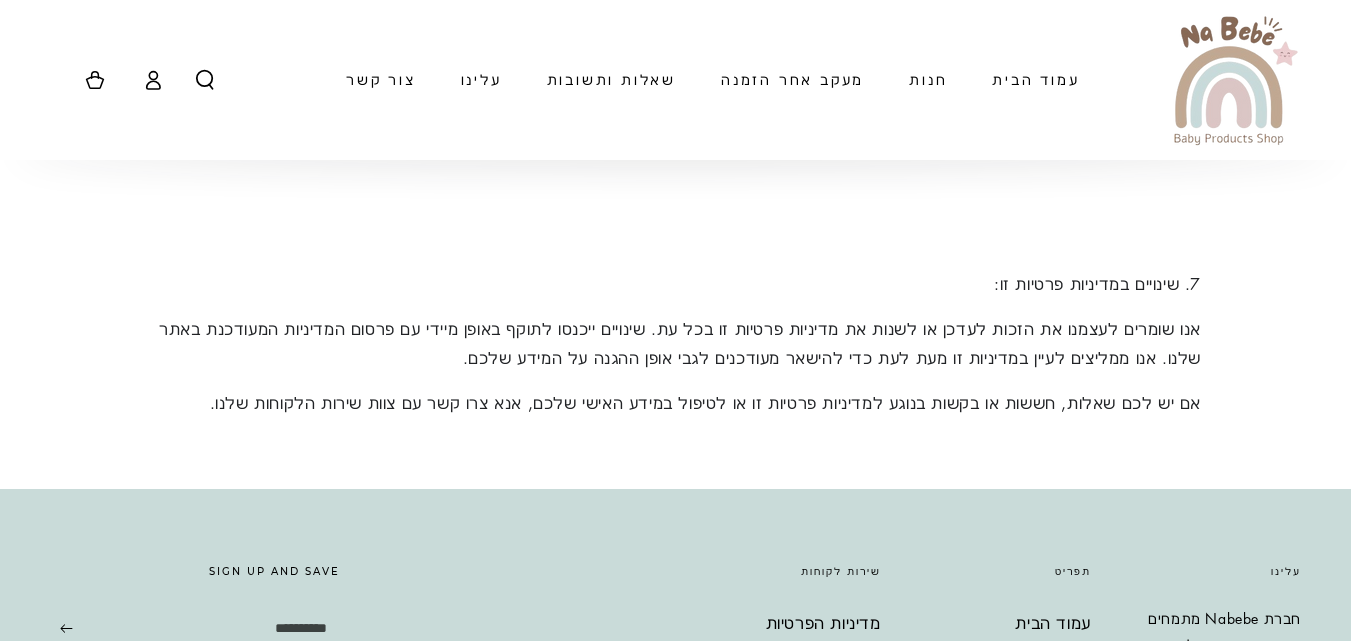 click on "מדיניות פרטיות זו מפרטת כיצד אנו אוספים, משתמשים, חושפים ומגנים על המידע האישי שלכם כאשר אתם מבקרים באתר שלנו, מבצעים רכישות או משתמשים בשירותים שלנו. על ידי שימוש באתר שלנו ומתן המידע שלכם, אתם מסכימים לתנאים המפורטים במדיניות זו.
1. המידע שאנו אוספים:
א. מידע אישי: אנו עשויים לאסוף מידע אישי כמו שם, כתובת אימייל, כתובת משלוח, כתובת חיוב, מספר טלפון ופרטי תשלום כאשר אתם מבצעים הזמנה. מידע זה הכרחי לעיבוד ההזמנה, משלוח המוצרים ומתן שירות לקוחות.
ב. מידע על חשבון משתמש:
ג. מידע על שימוש באתר:
ד. עוגיות וטכנולוגיות מעקב:
2. שימוש במידע שנאסף:" at bounding box center (675, -1202) 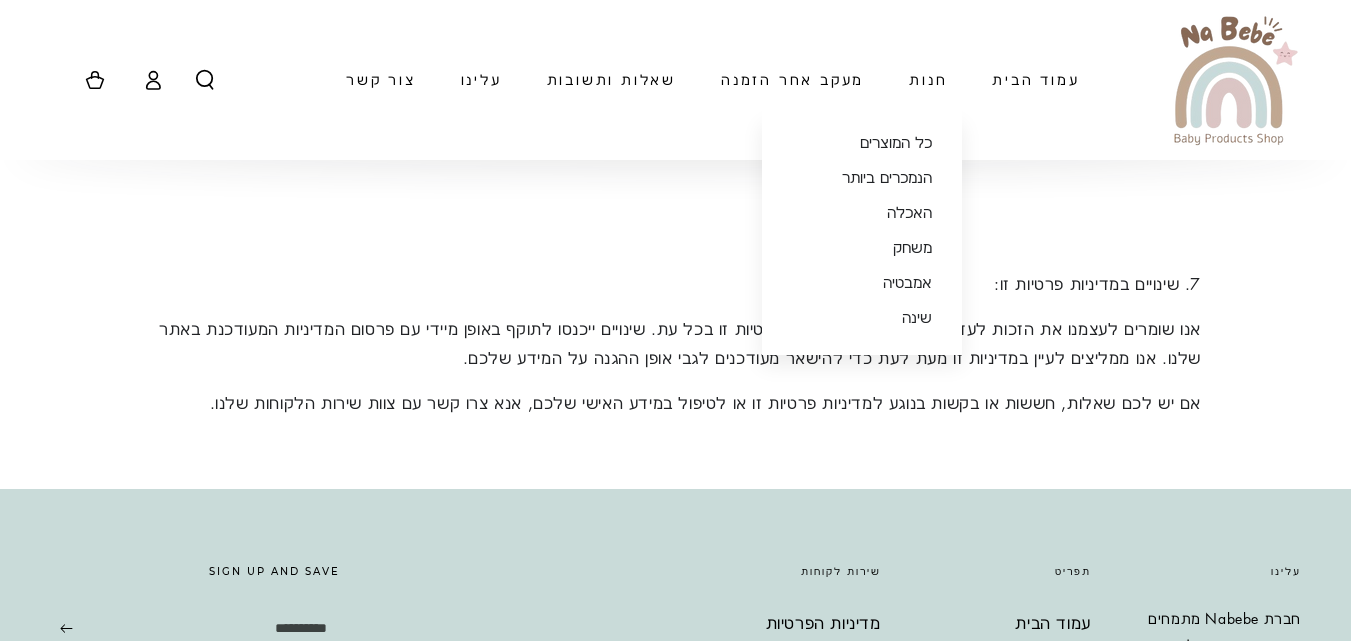 click on "חנות" at bounding box center [928, 79] 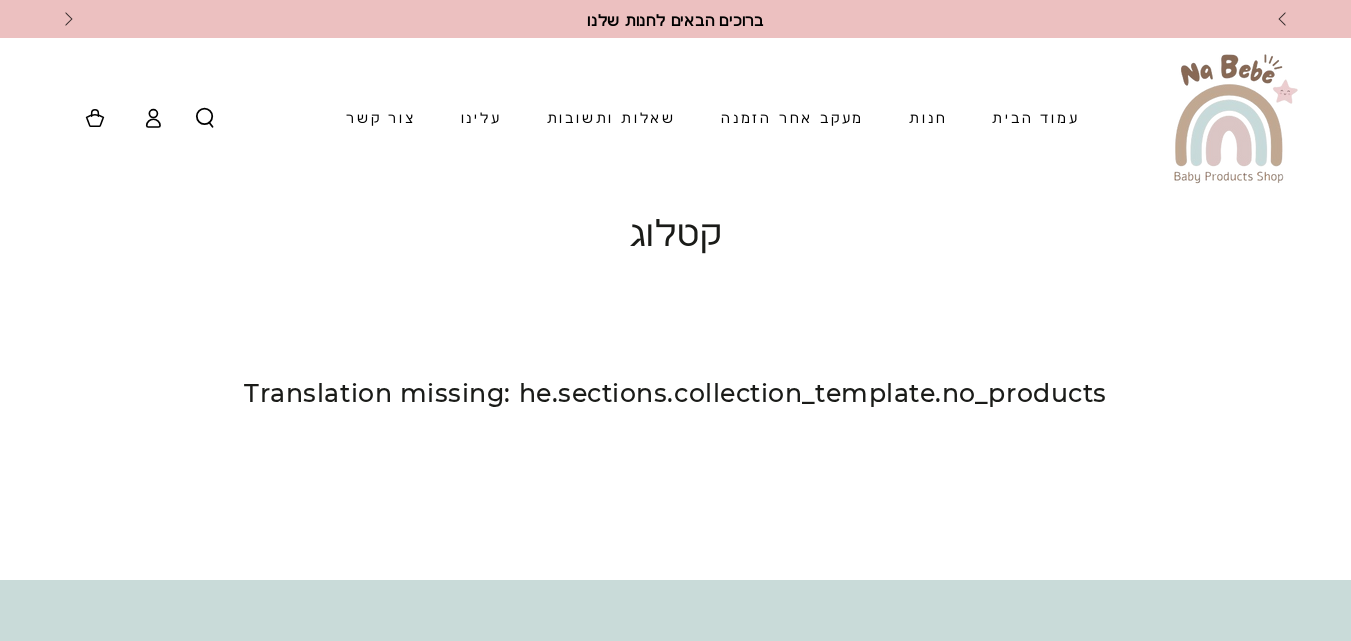 scroll, scrollTop: 0, scrollLeft: 0, axis: both 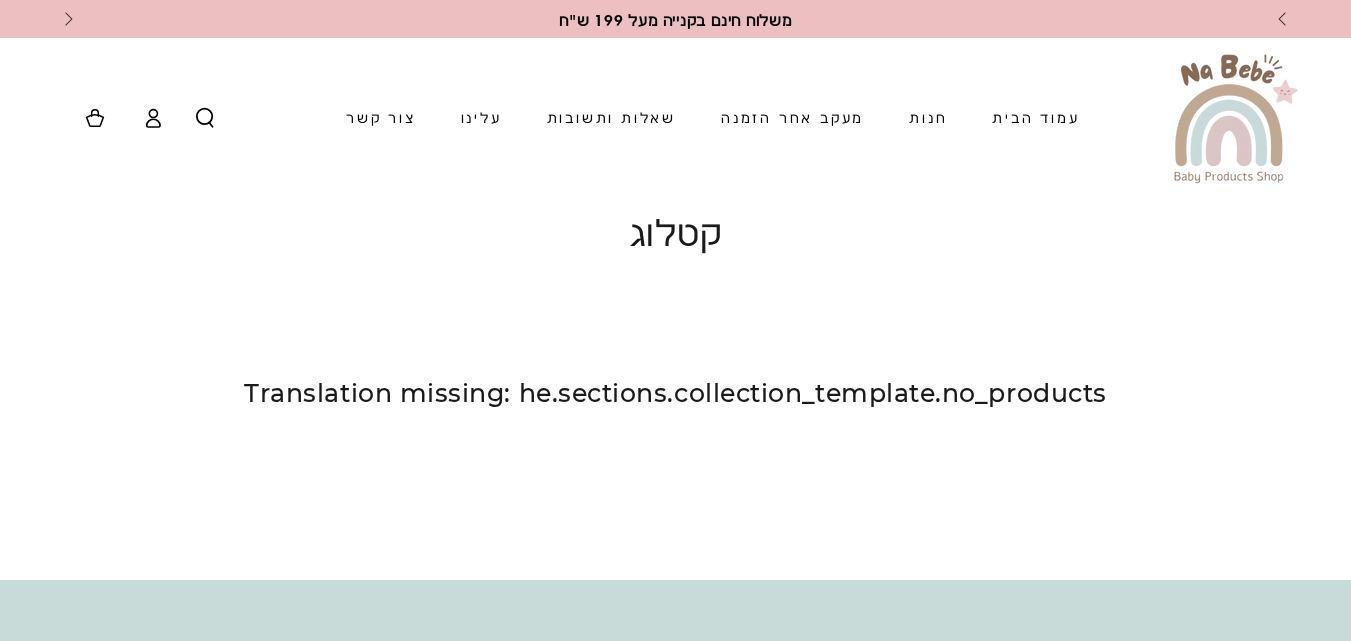 click on "שאלות ותשובות" at bounding box center [611, 117] 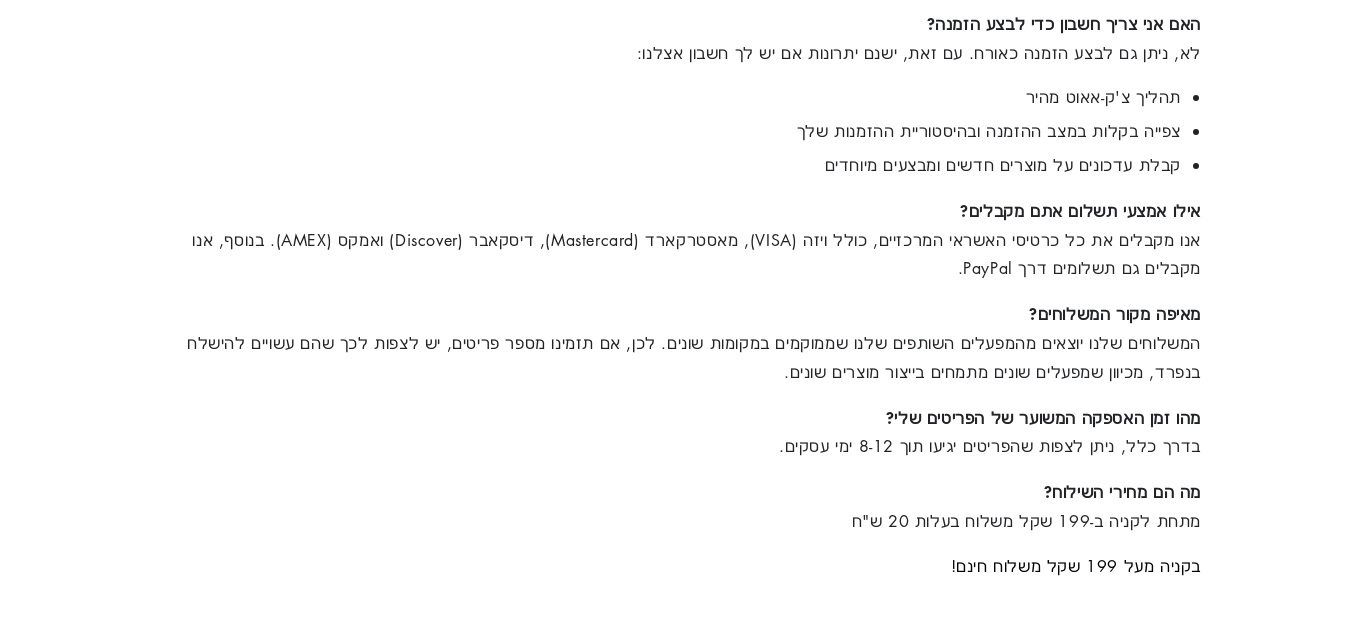 scroll, scrollTop: 0, scrollLeft: 0, axis: both 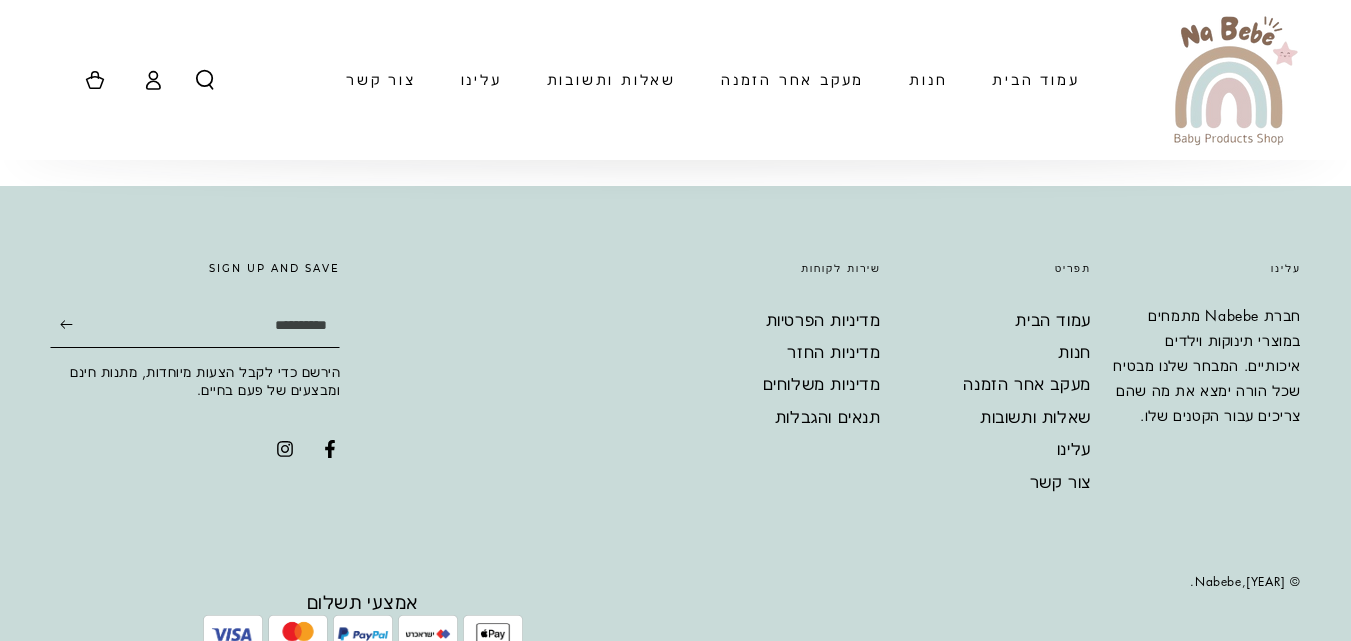 click on "מדיניות הפרטיות" at bounding box center [823, 320] 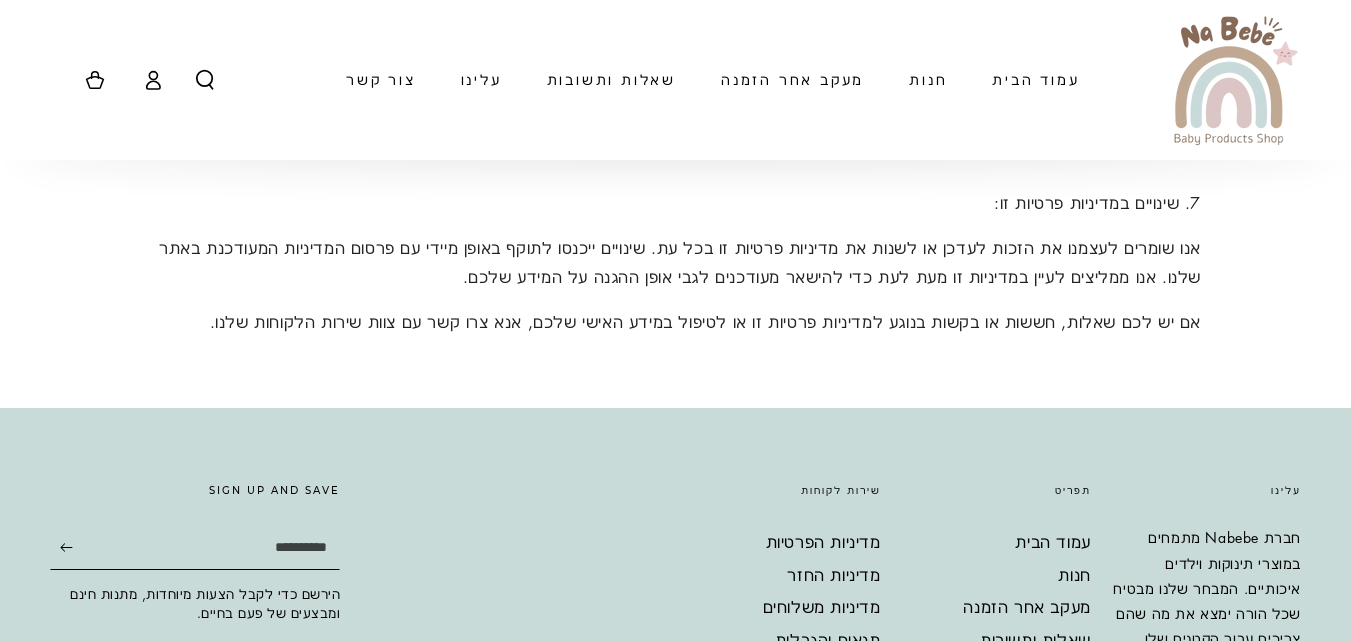 scroll, scrollTop: 3237, scrollLeft: 0, axis: vertical 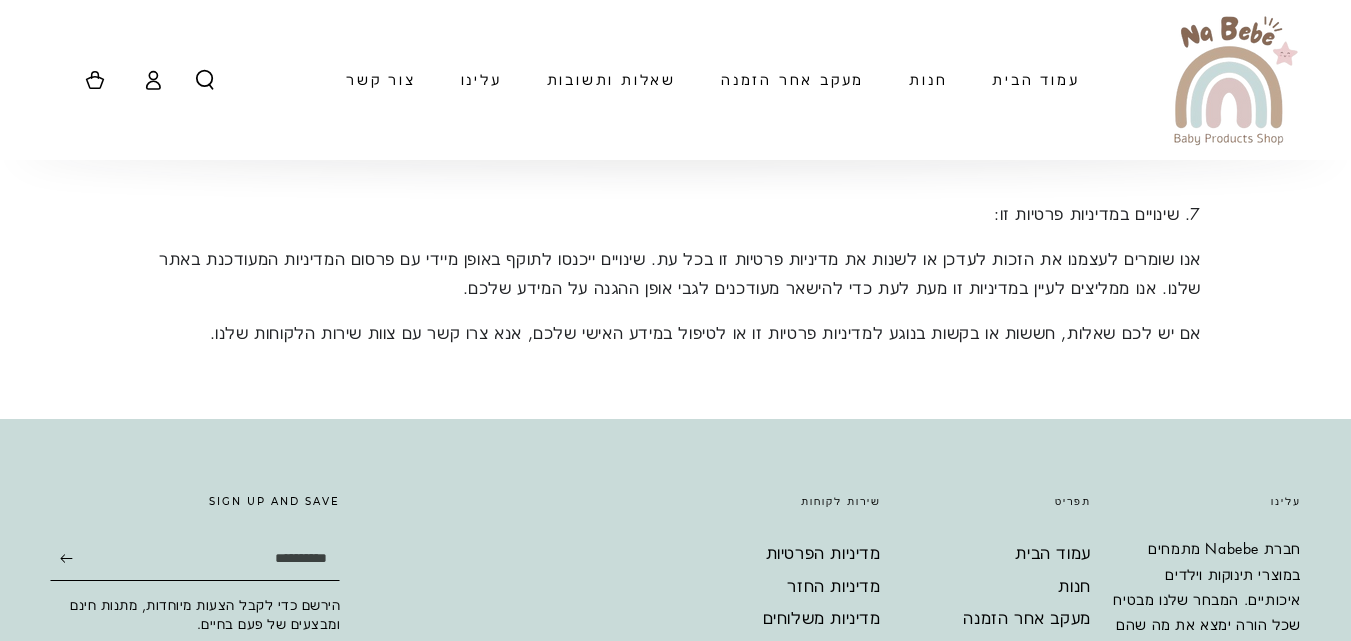 click on "7. שינויים במדיניות פרטיות זו:" at bounding box center (675, 214) 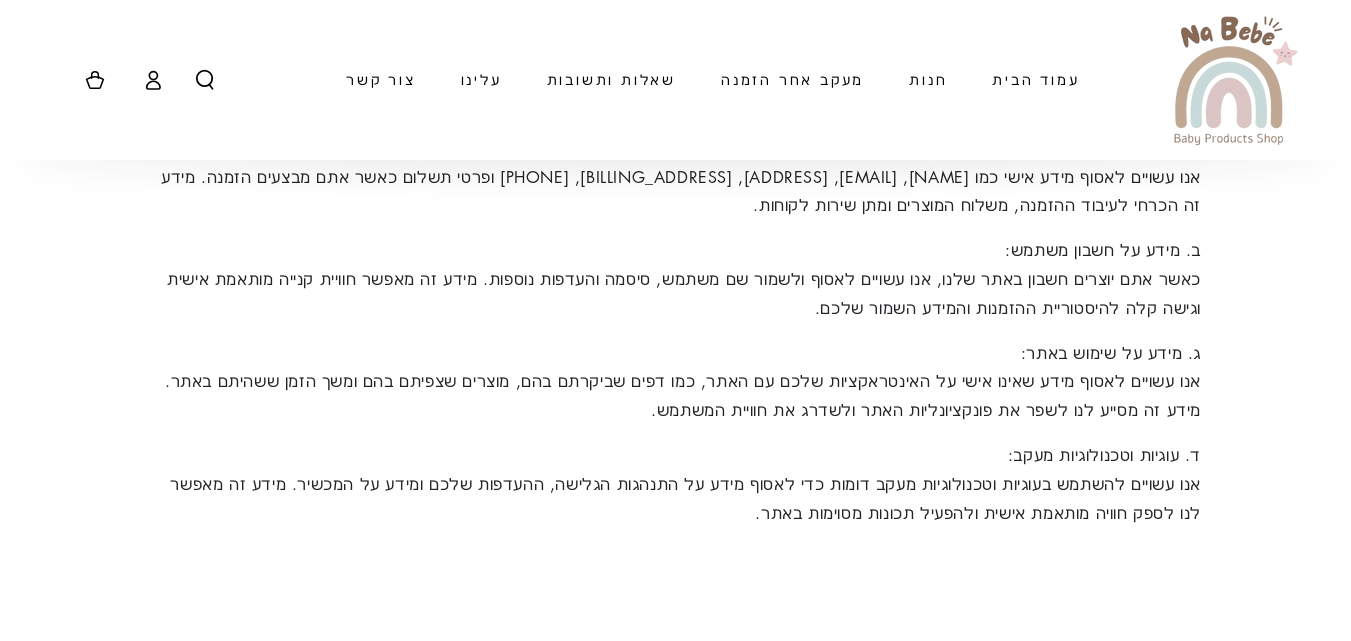 scroll, scrollTop: 423, scrollLeft: 0, axis: vertical 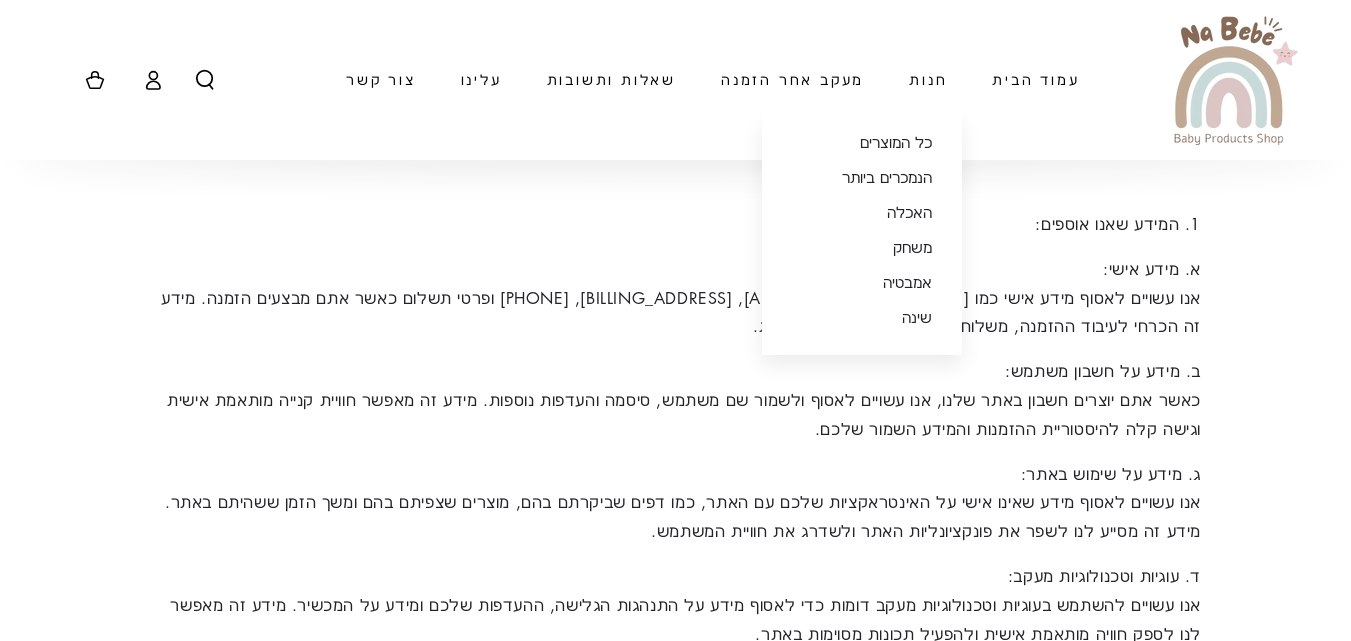 click on "חנות" at bounding box center [928, 79] 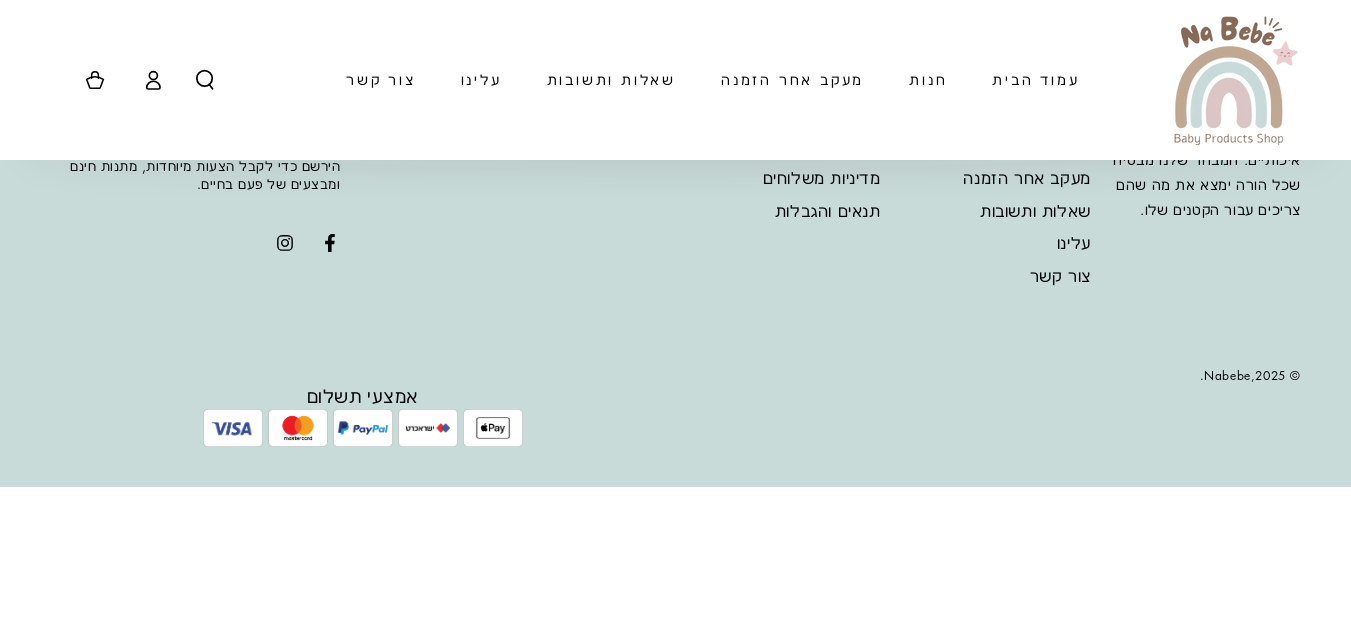 scroll, scrollTop: 0, scrollLeft: 0, axis: both 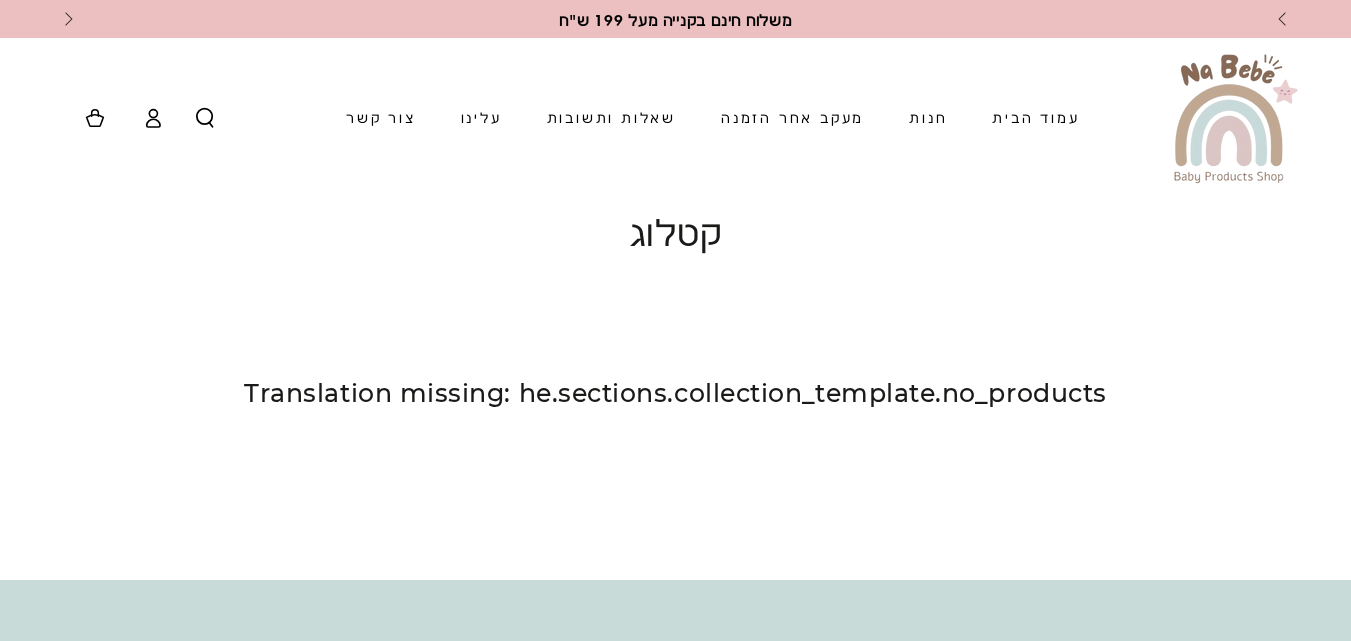 click on "עמוד הבית" at bounding box center (1035, 117) 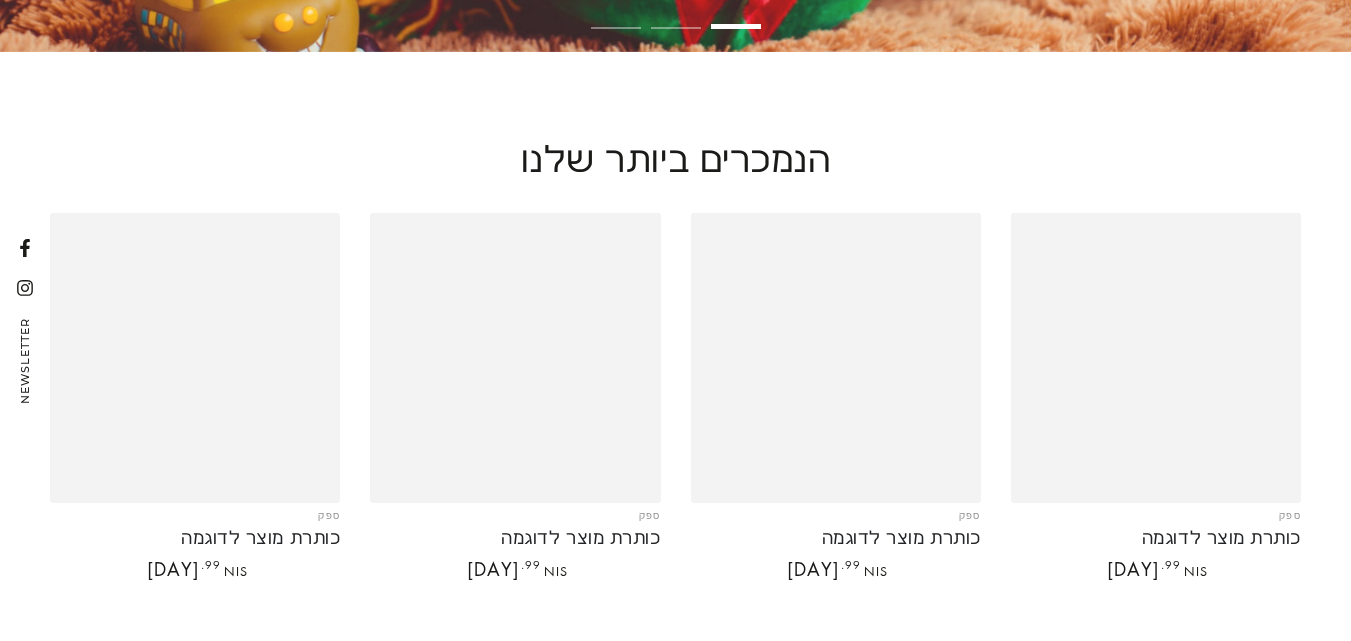 scroll, scrollTop: 807, scrollLeft: 0, axis: vertical 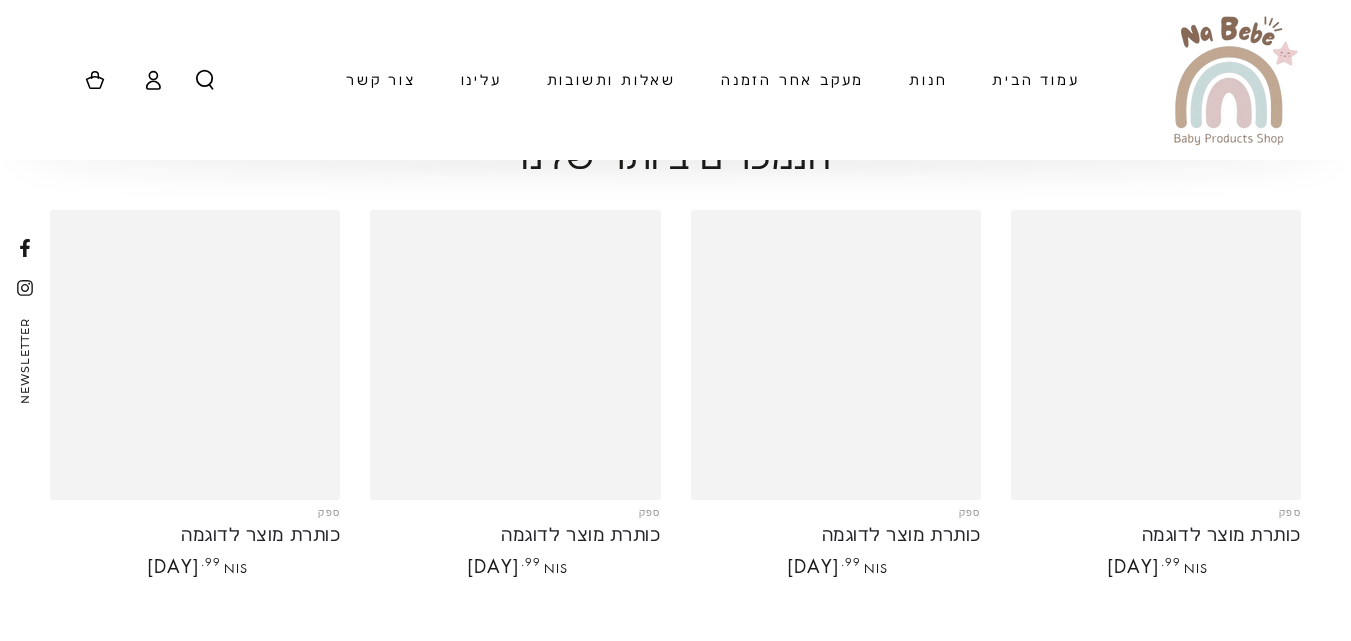 click on "כותרת מוצר לדוגמה" at bounding box center [1156, 394] 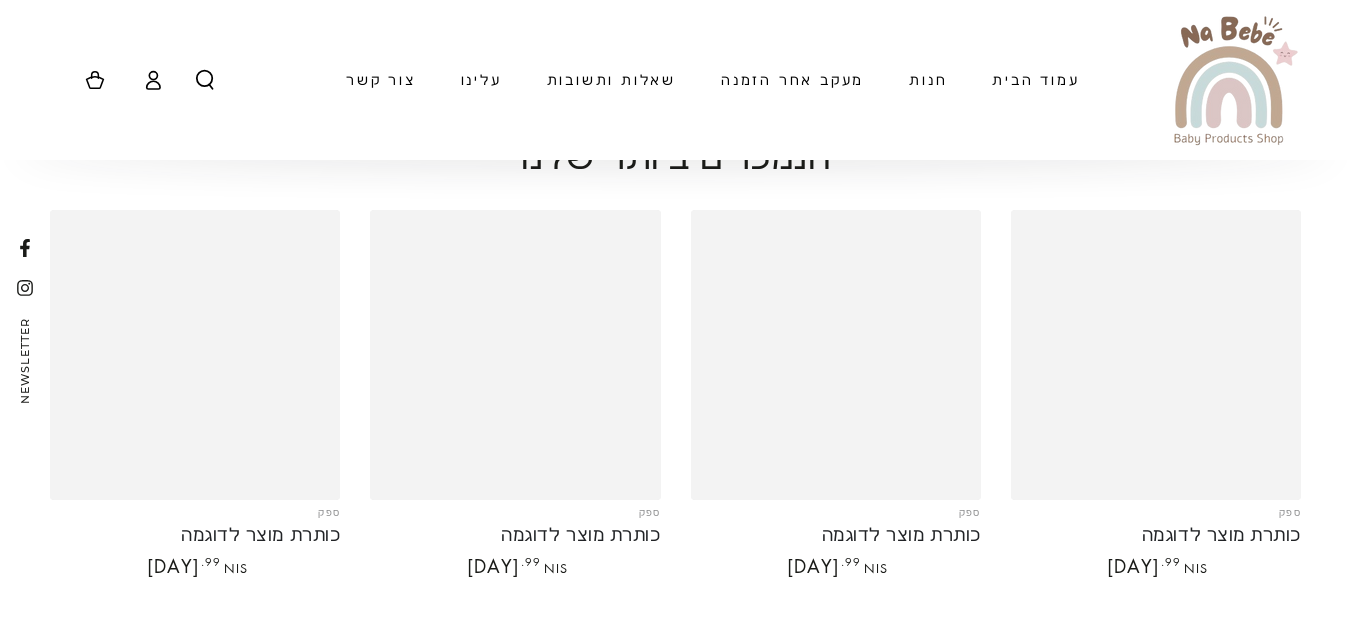 click on "כותרת מוצר לדוגמה" at bounding box center [1156, 394] 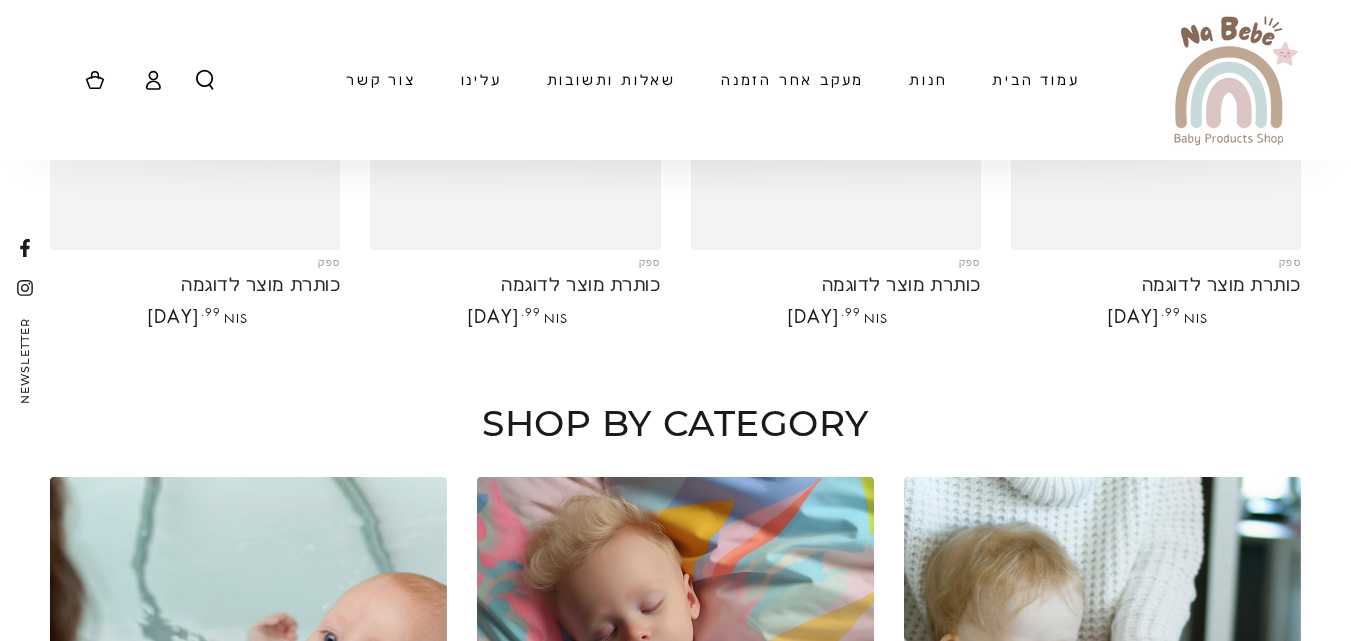 scroll, scrollTop: 1073, scrollLeft: 0, axis: vertical 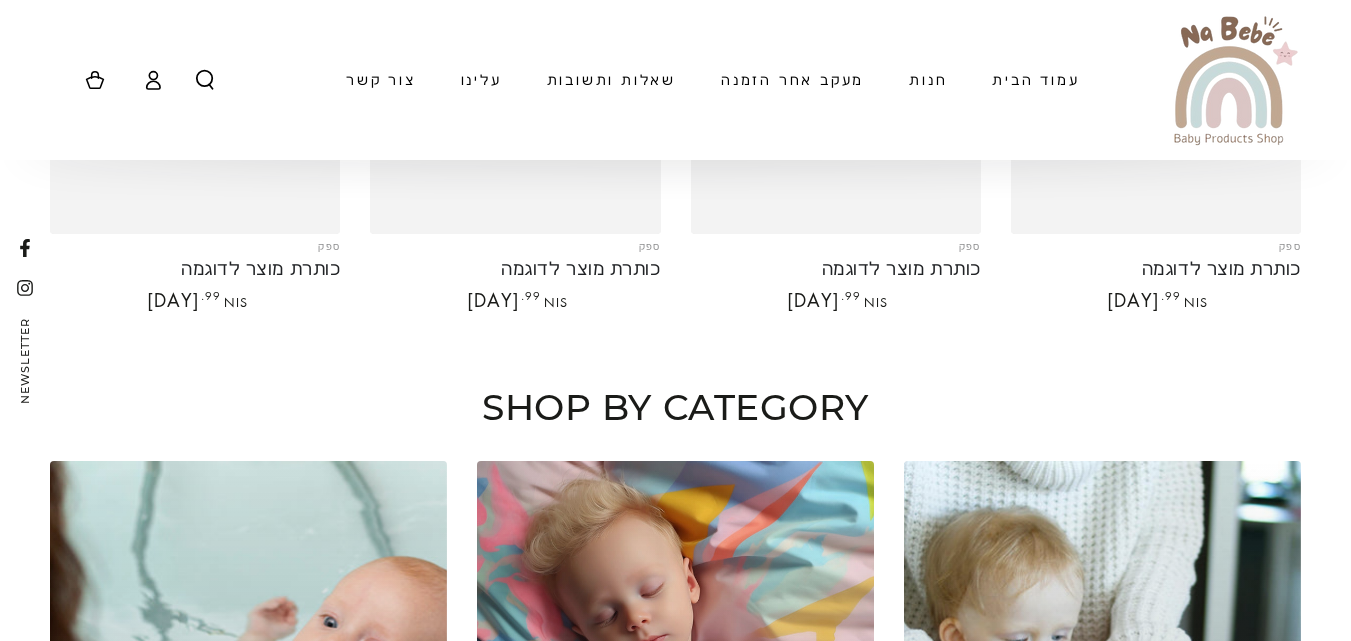 click on "כותרת מוצר לדוגמה" at bounding box center [1156, 128] 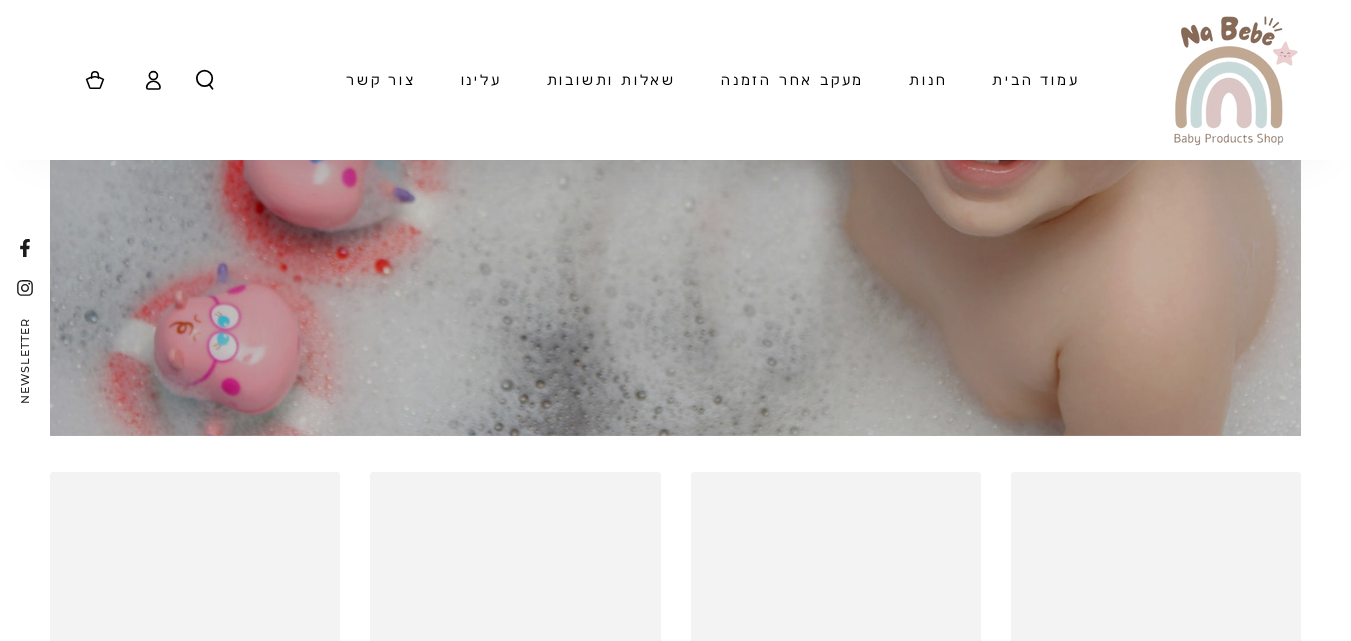 scroll, scrollTop: 4224, scrollLeft: 0, axis: vertical 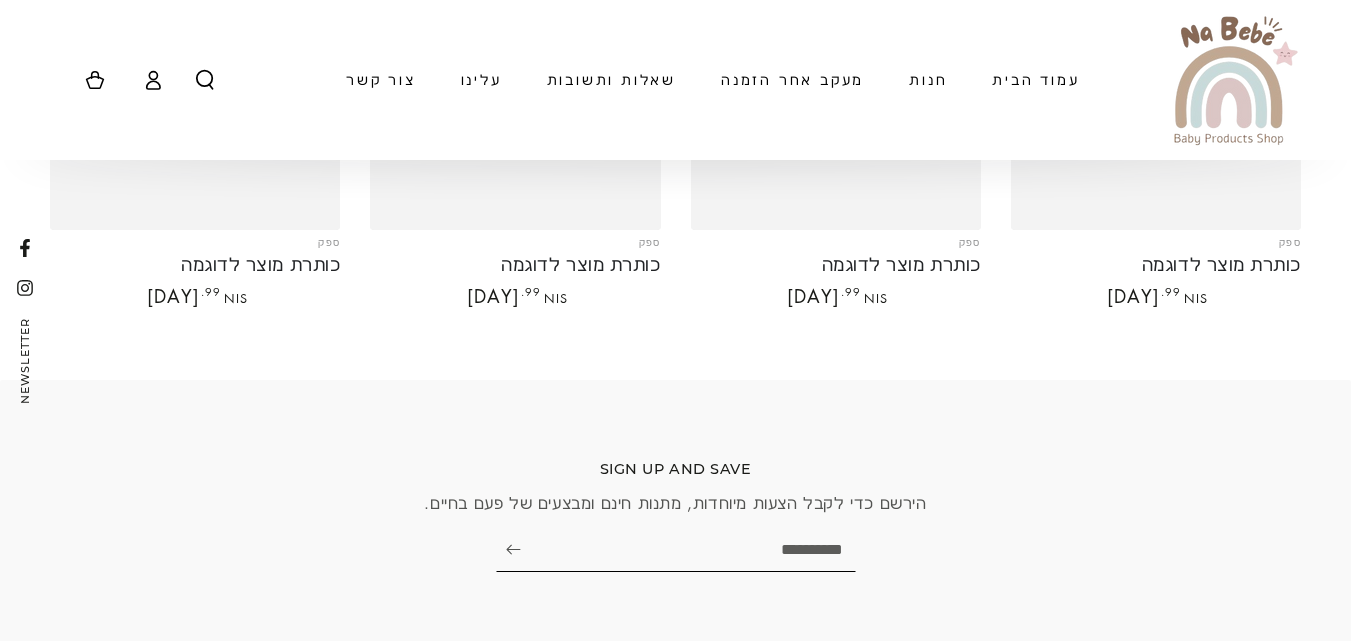 click on "כותרת מוצר לדוגמה" at bounding box center [1156, 124] 